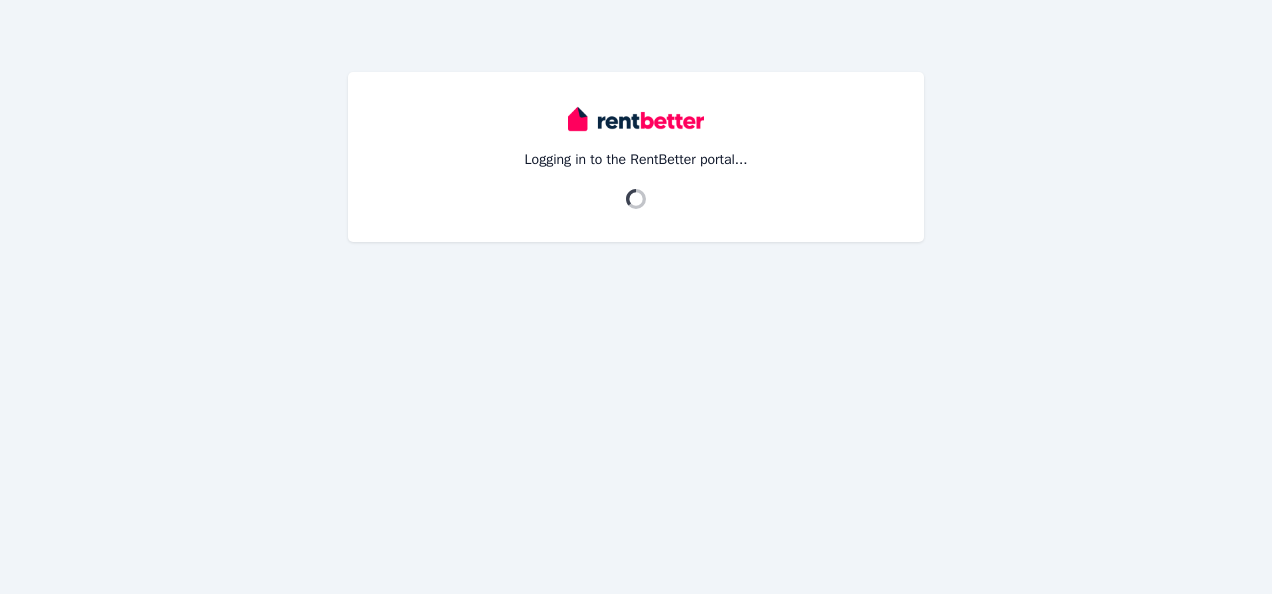 scroll, scrollTop: 0, scrollLeft: 0, axis: both 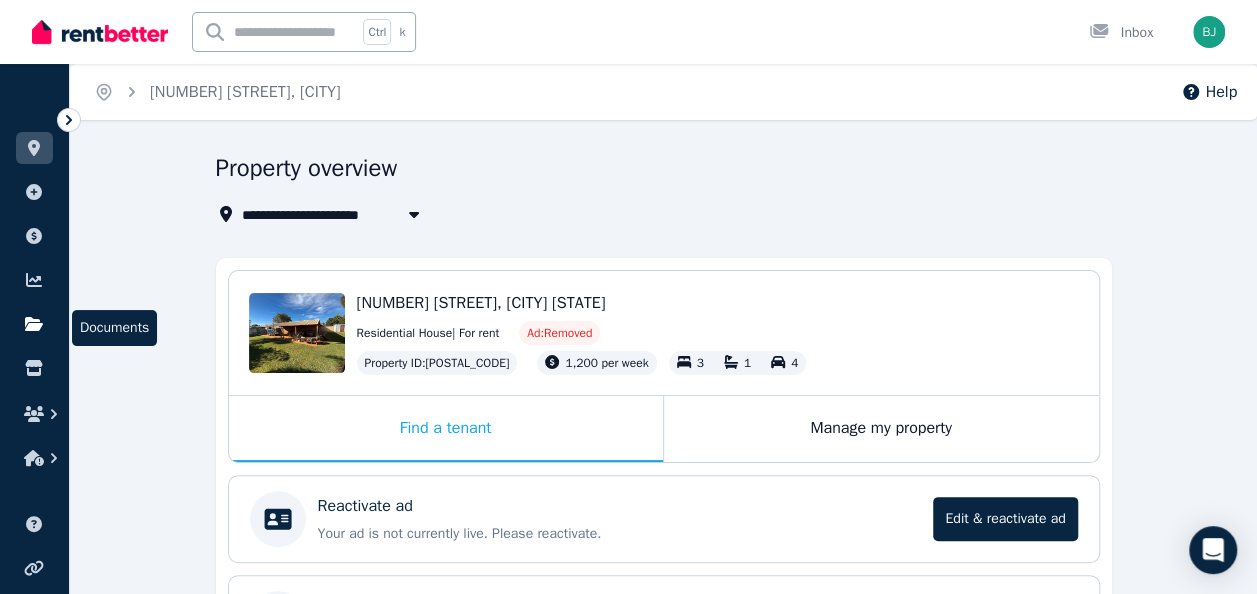 click 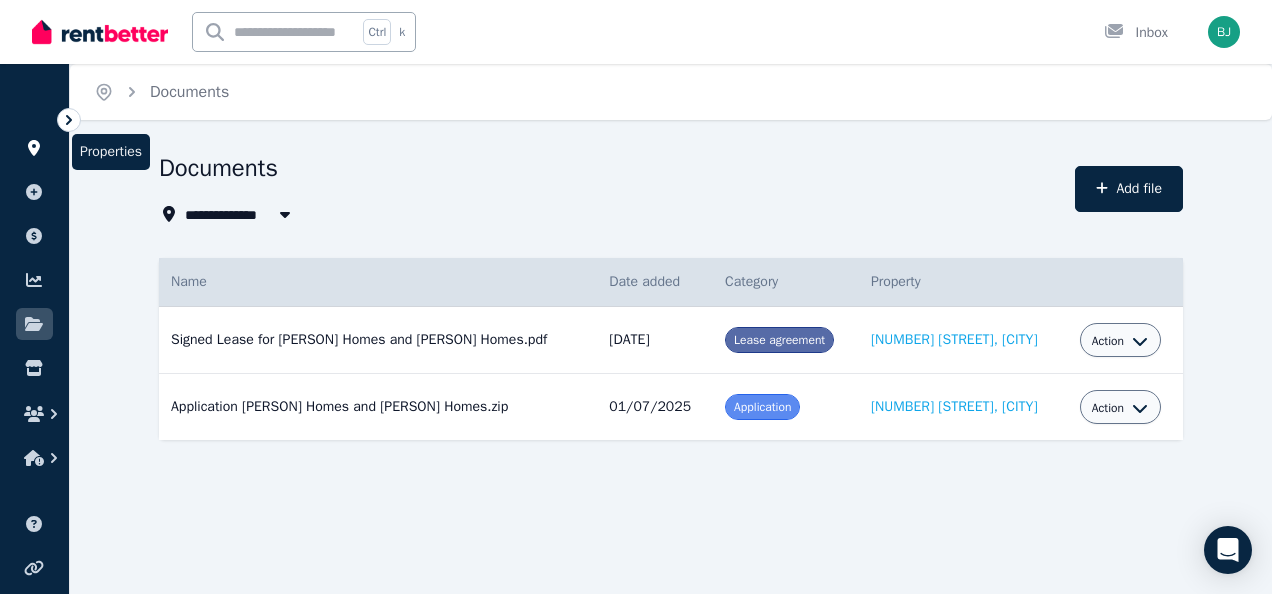 click 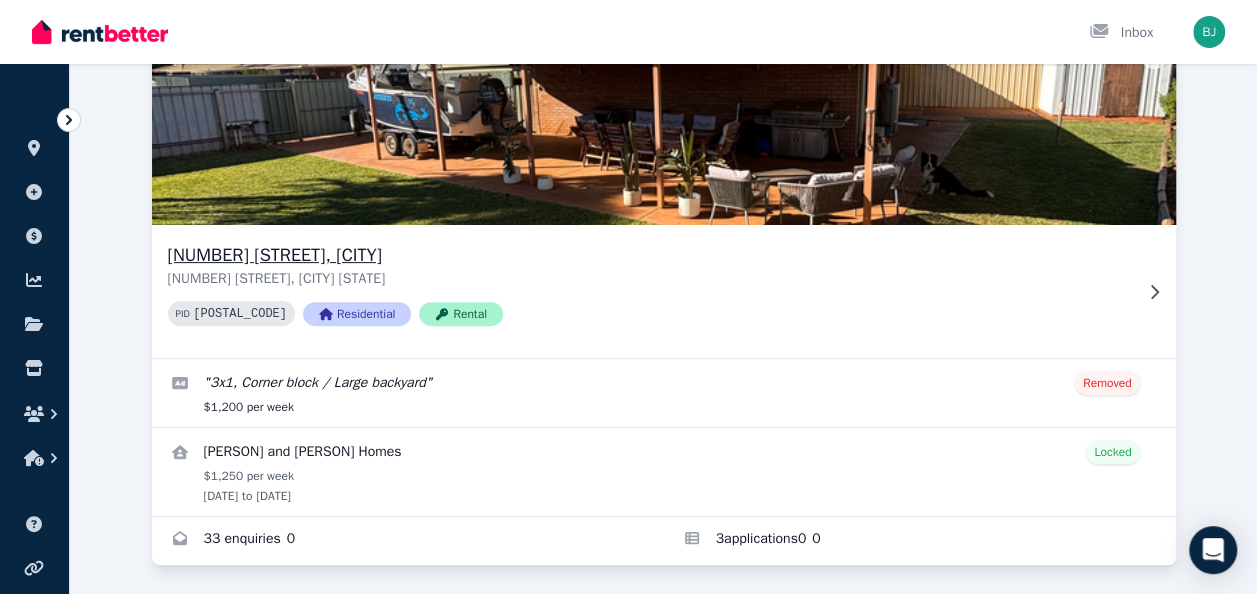 scroll, scrollTop: 188, scrollLeft: 0, axis: vertical 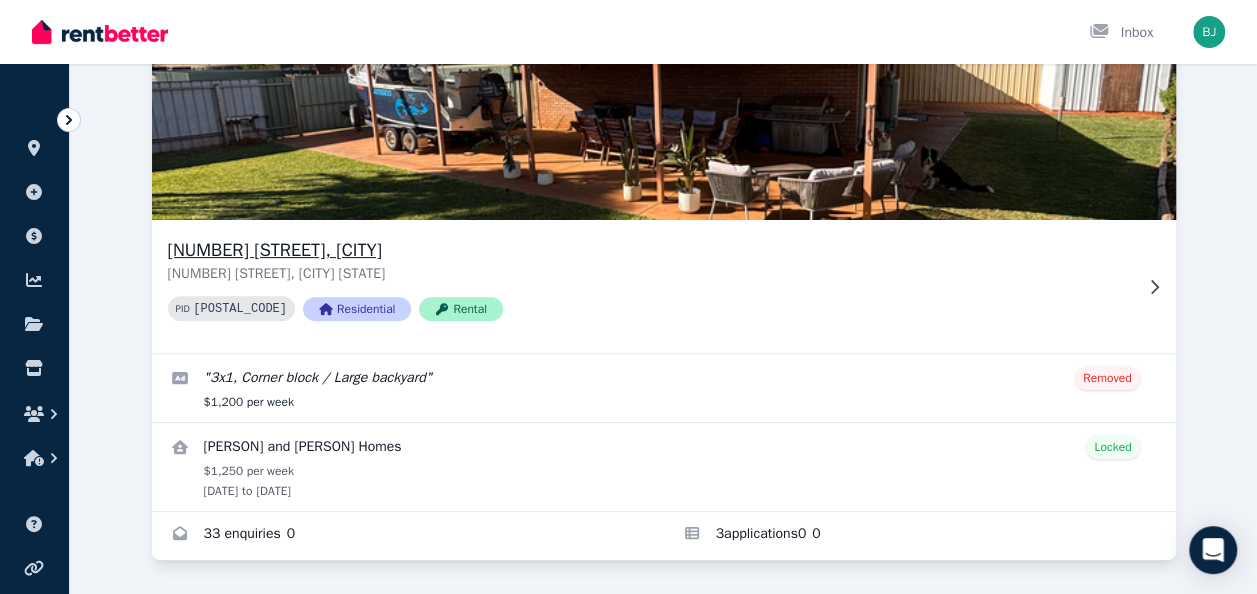 click 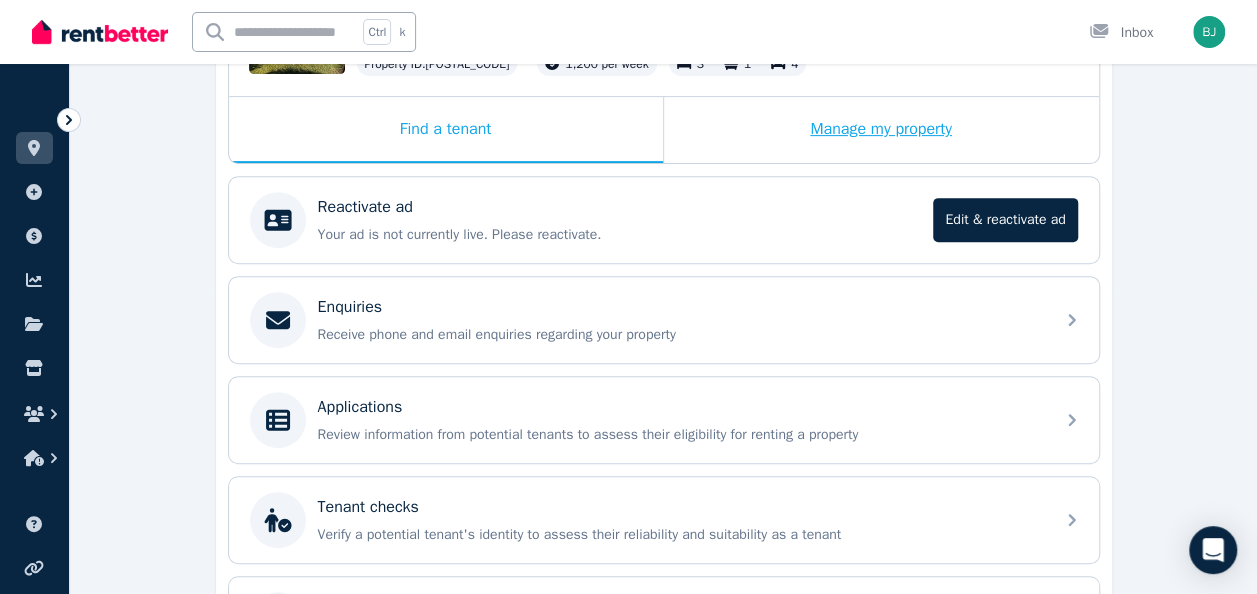scroll, scrollTop: 499, scrollLeft: 0, axis: vertical 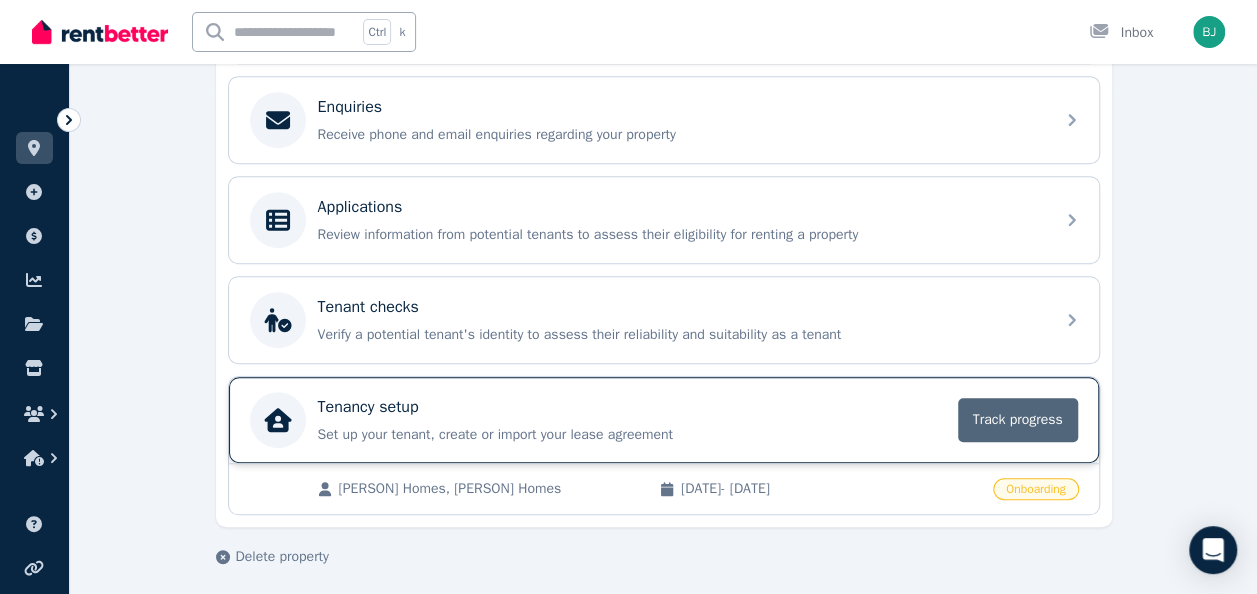 click on "Track progress" at bounding box center [1018, 420] 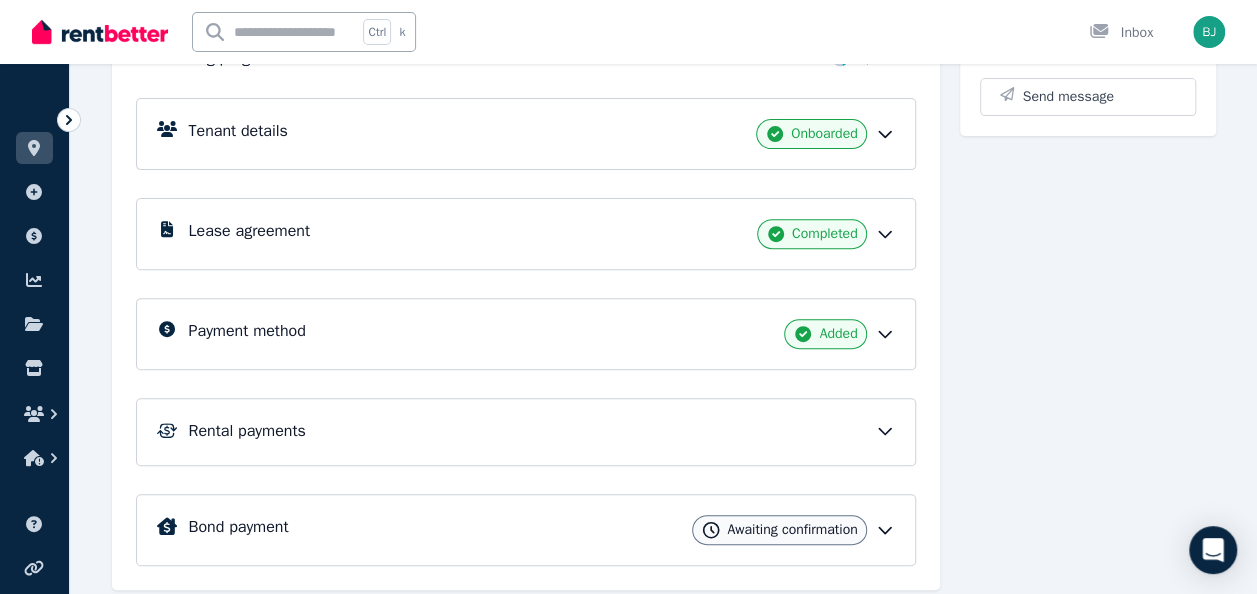 scroll, scrollTop: 300, scrollLeft: 0, axis: vertical 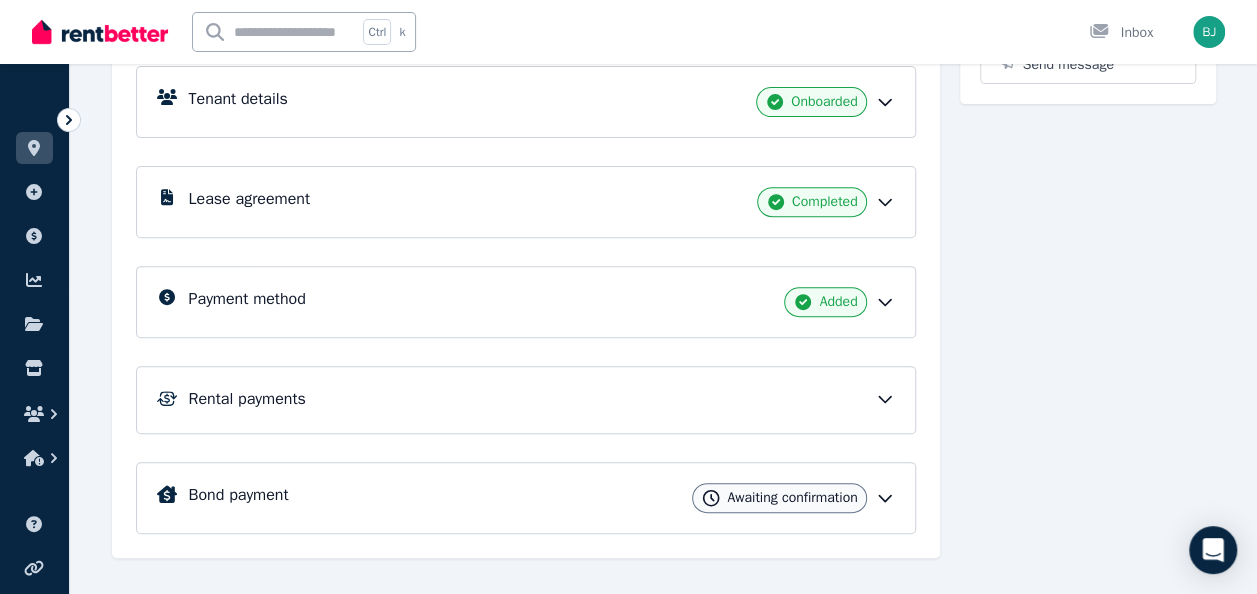 click on "Bond payment Awaiting confirmation" at bounding box center [542, 498] 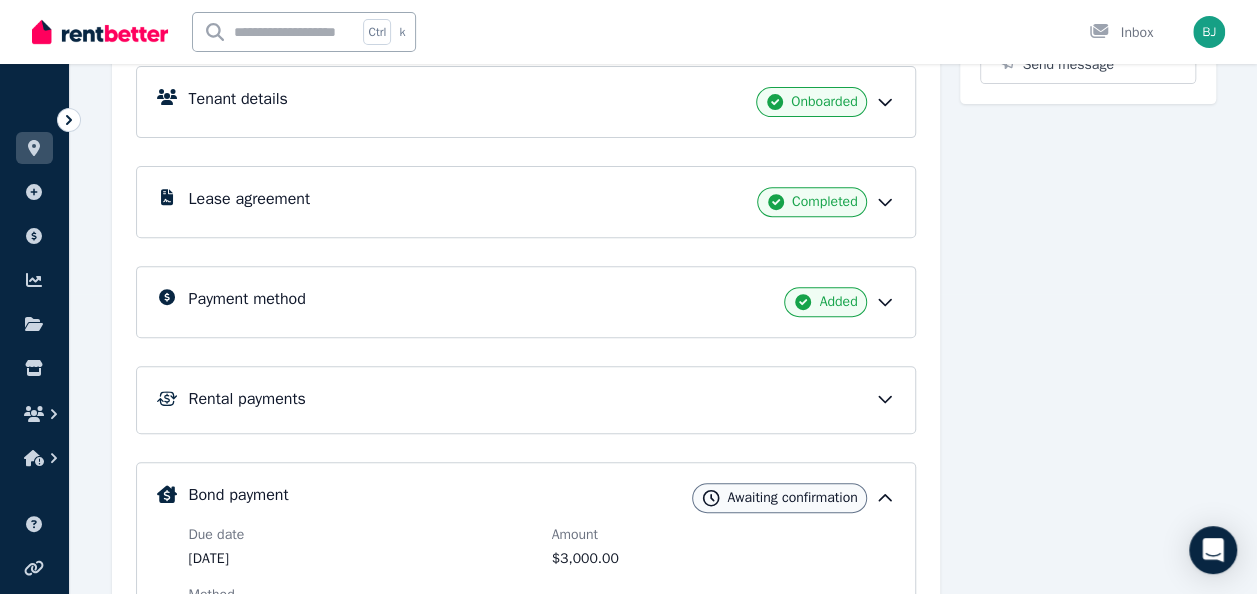scroll, scrollTop: 0, scrollLeft: 0, axis: both 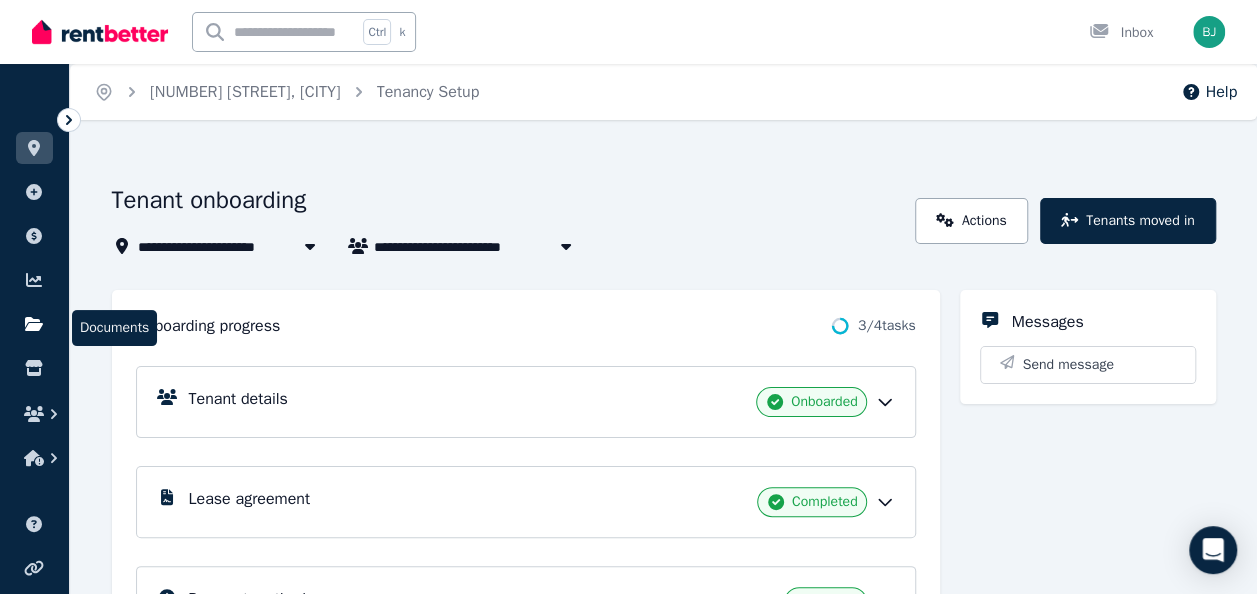 click 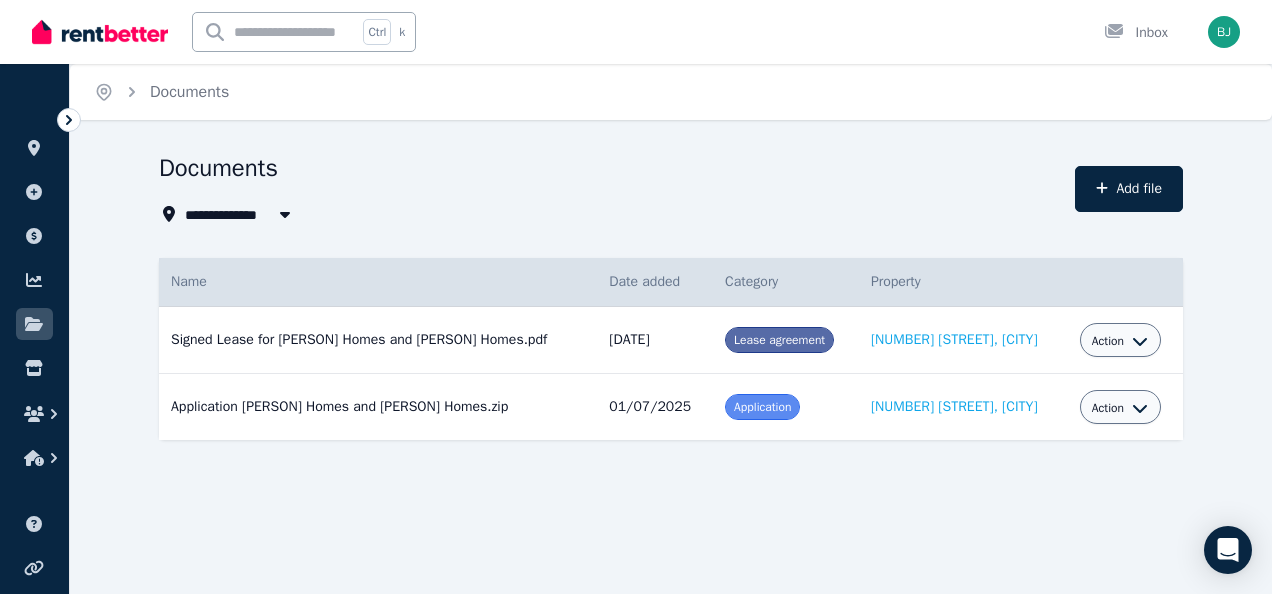 click at bounding box center (275, 32) 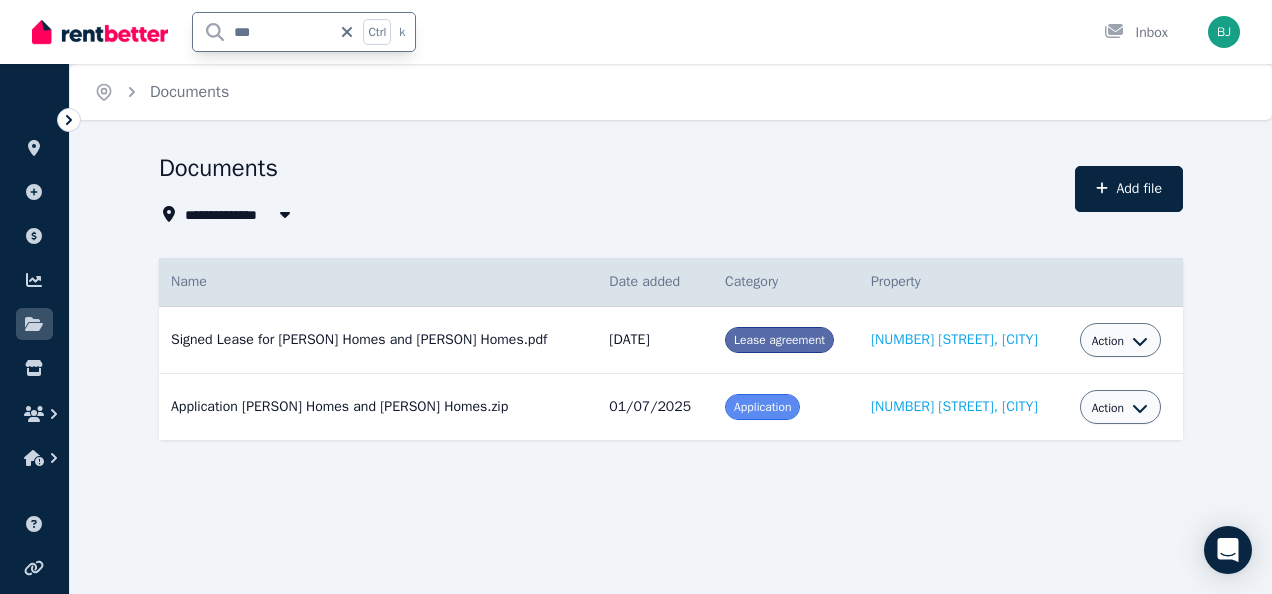 type on "****" 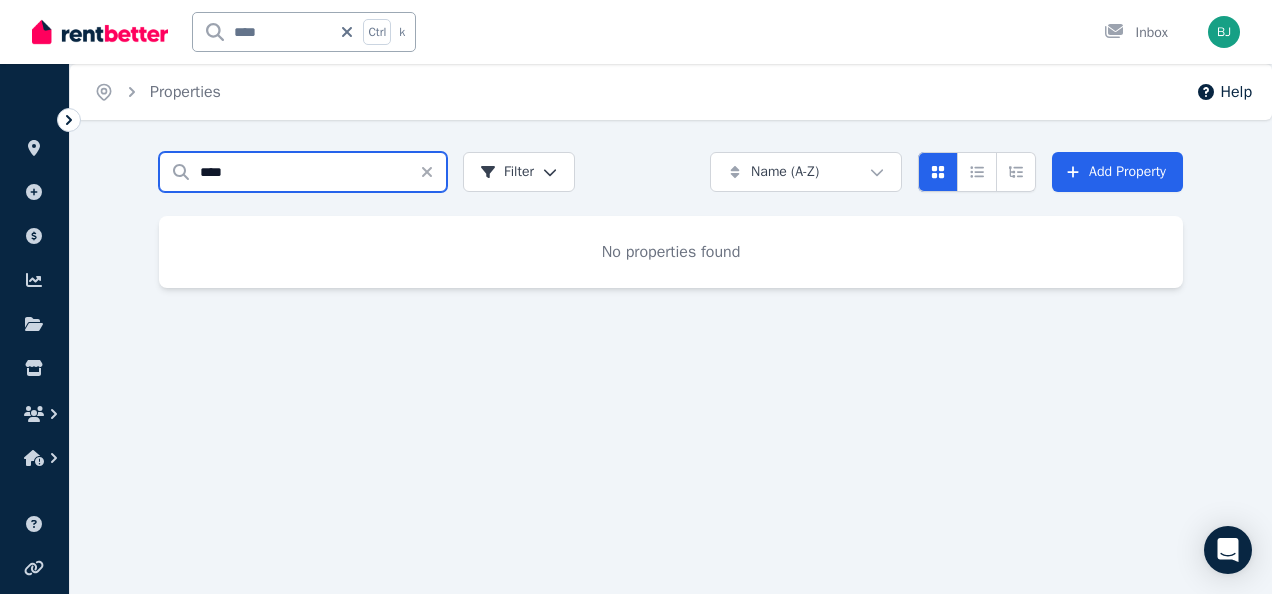 drag, startPoint x: 276, startPoint y: 181, endPoint x: -4, endPoint y: 145, distance: 282.3048 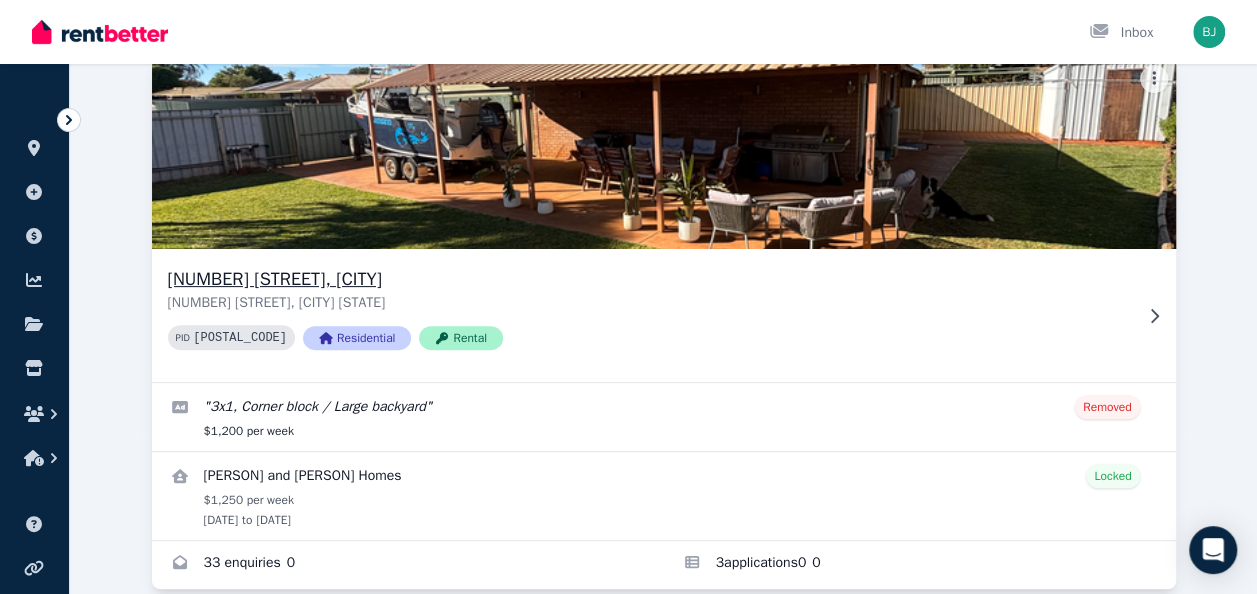 scroll, scrollTop: 188, scrollLeft: 0, axis: vertical 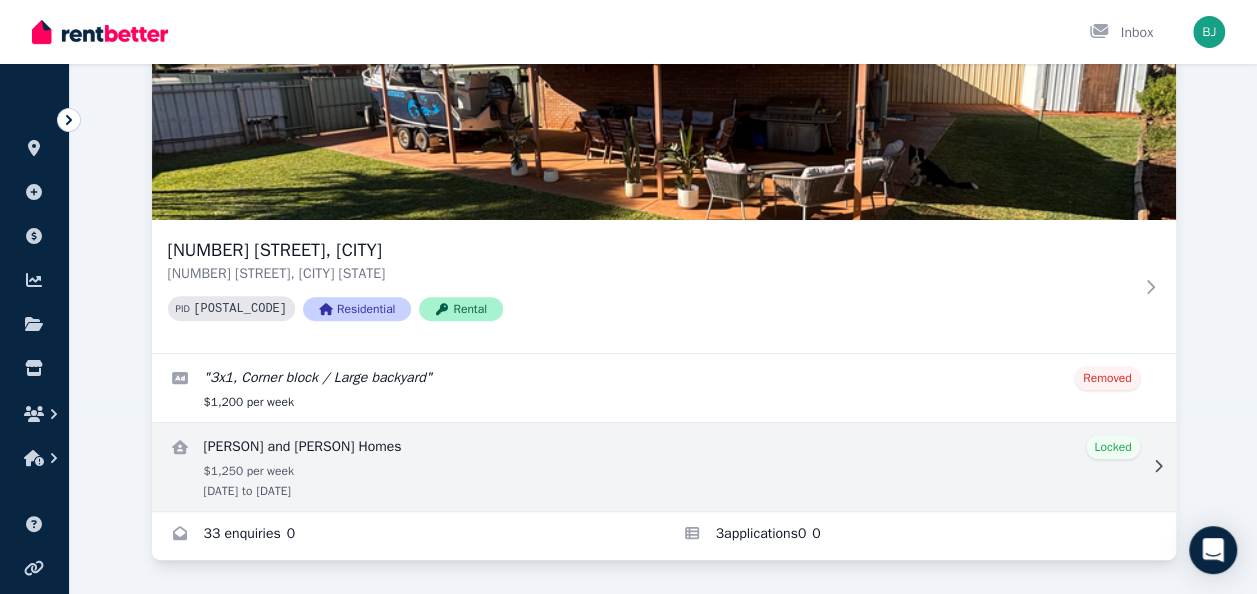 type 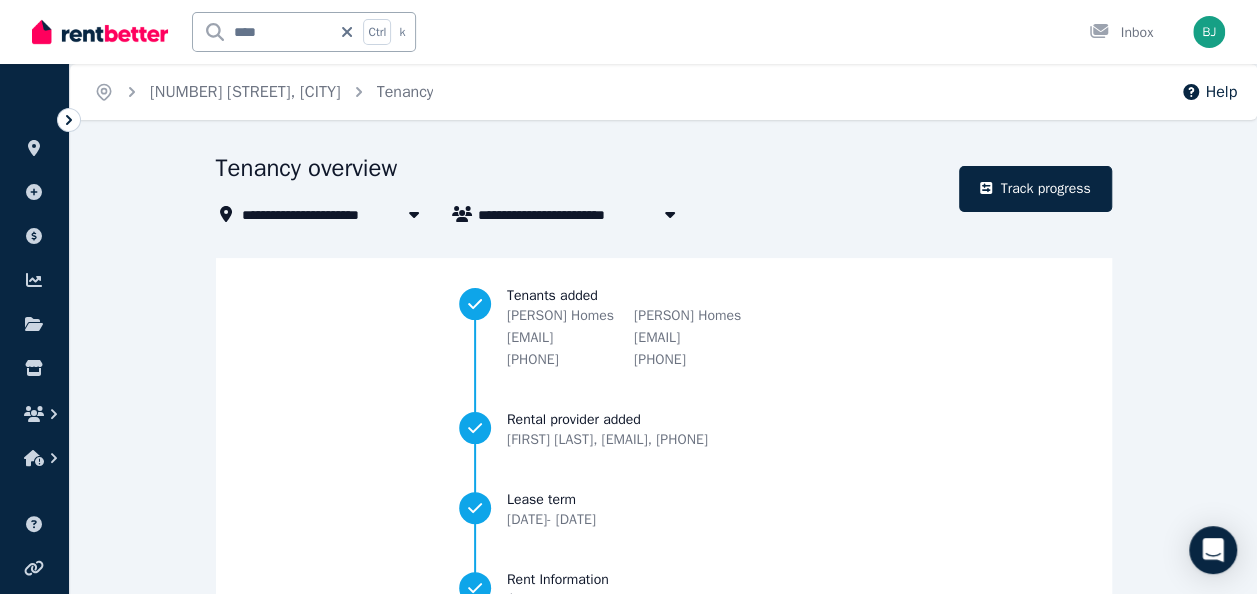scroll, scrollTop: 345, scrollLeft: 0, axis: vertical 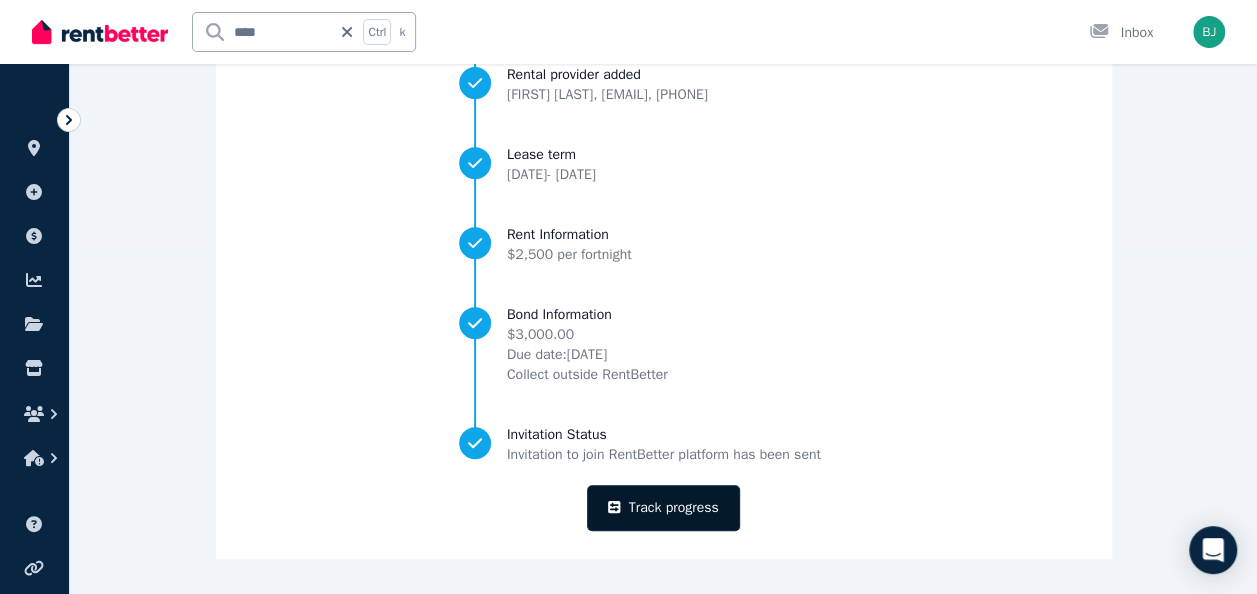 click on "Track progress" at bounding box center (663, 508) 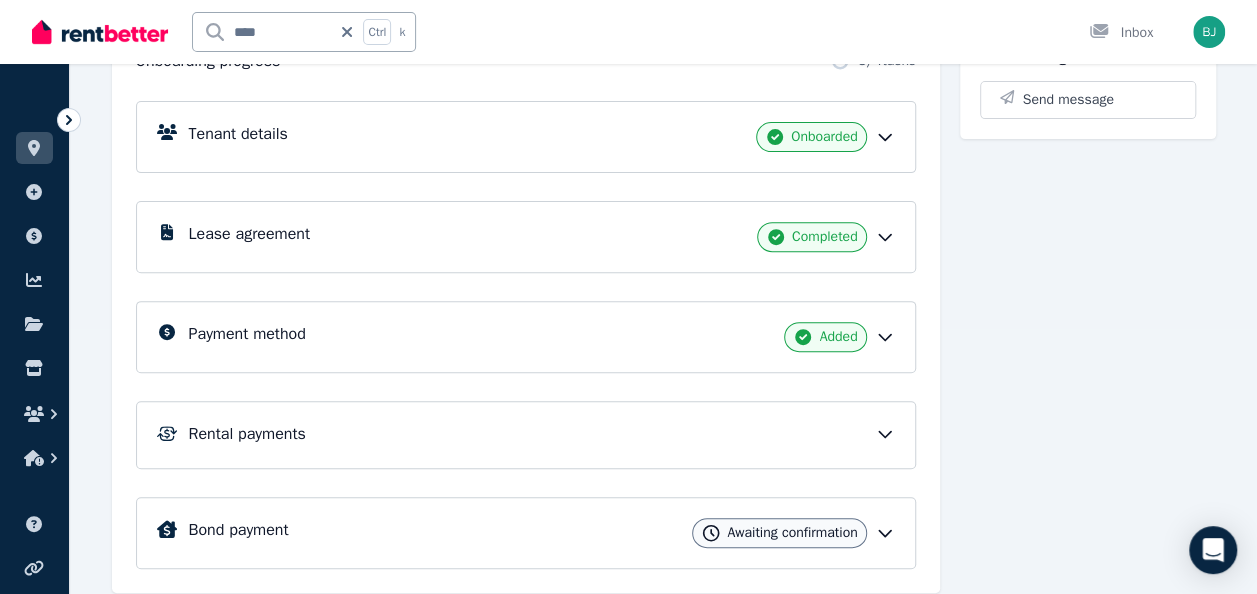 scroll, scrollTop: 326, scrollLeft: 0, axis: vertical 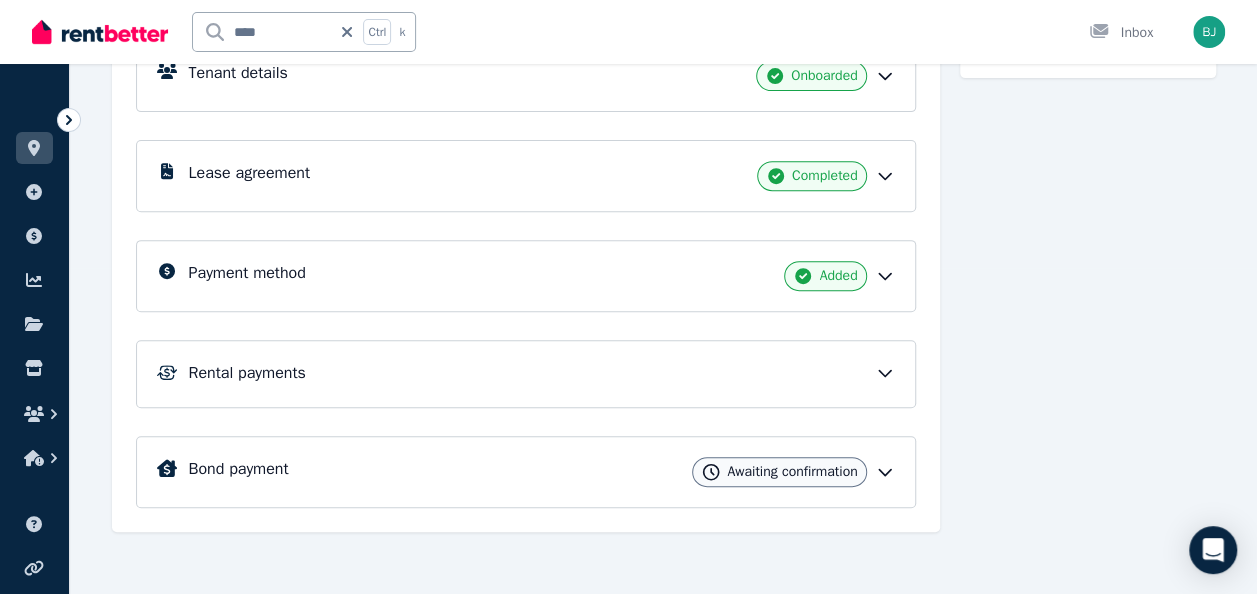 click 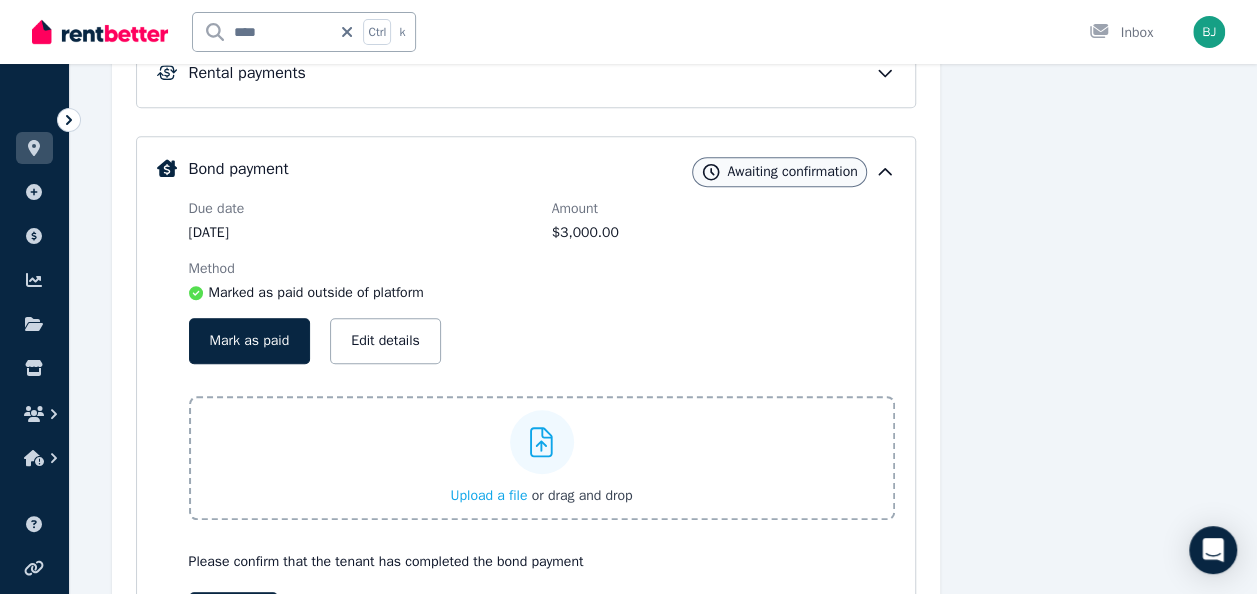 scroll, scrollTop: 726, scrollLeft: 0, axis: vertical 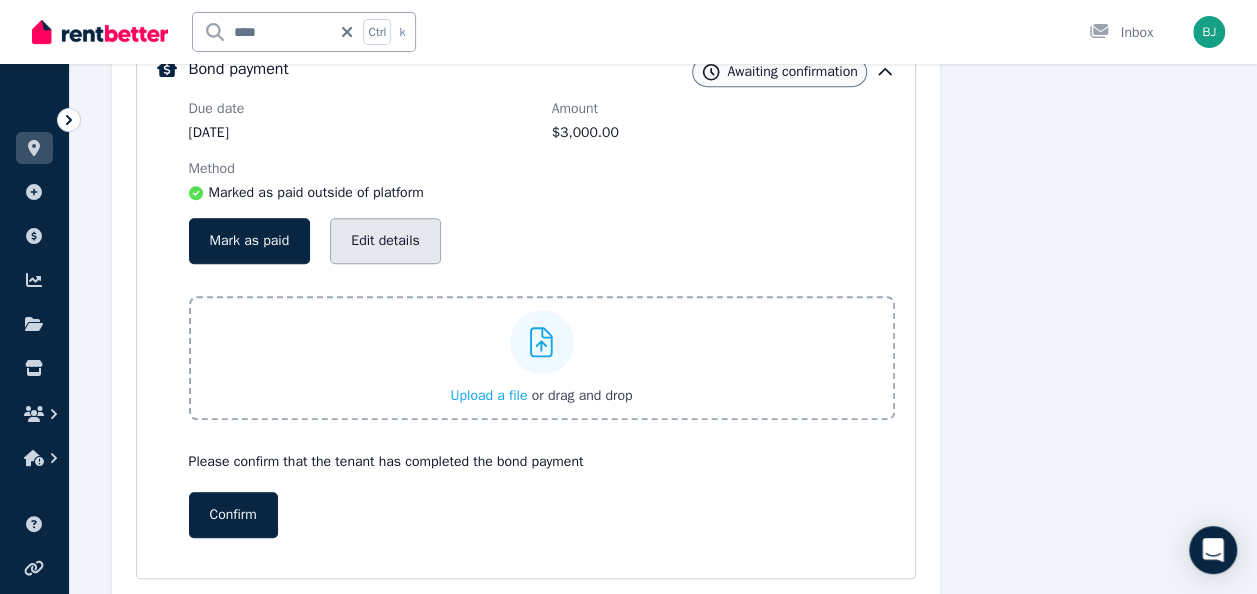 click on "Edit details" at bounding box center [385, 241] 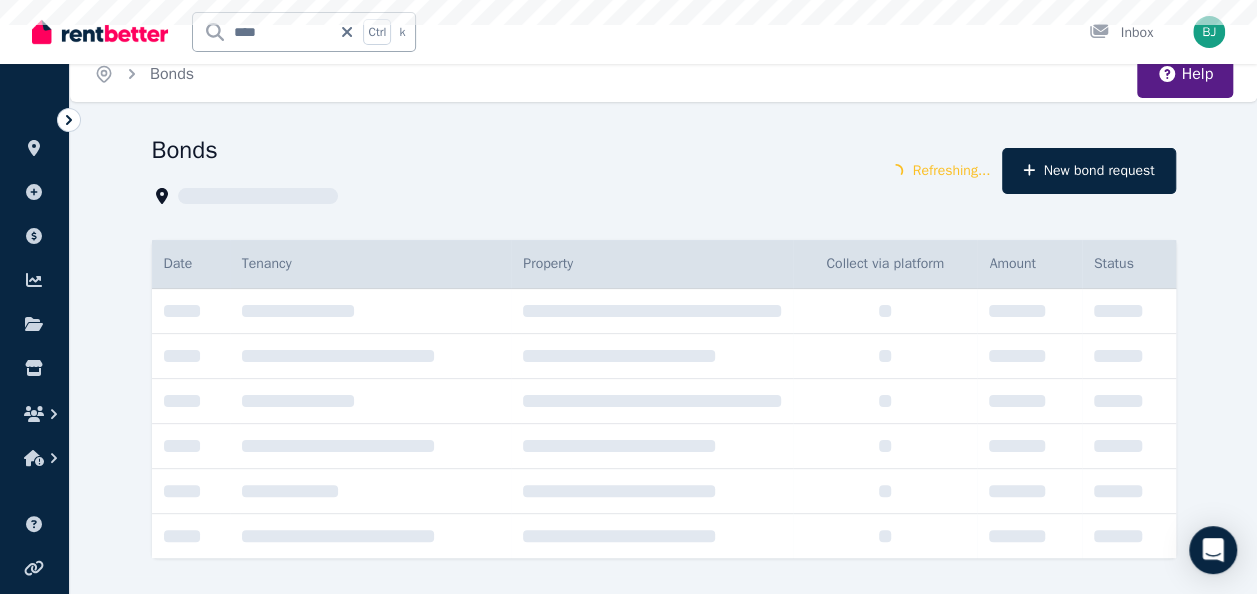 scroll, scrollTop: 0, scrollLeft: 0, axis: both 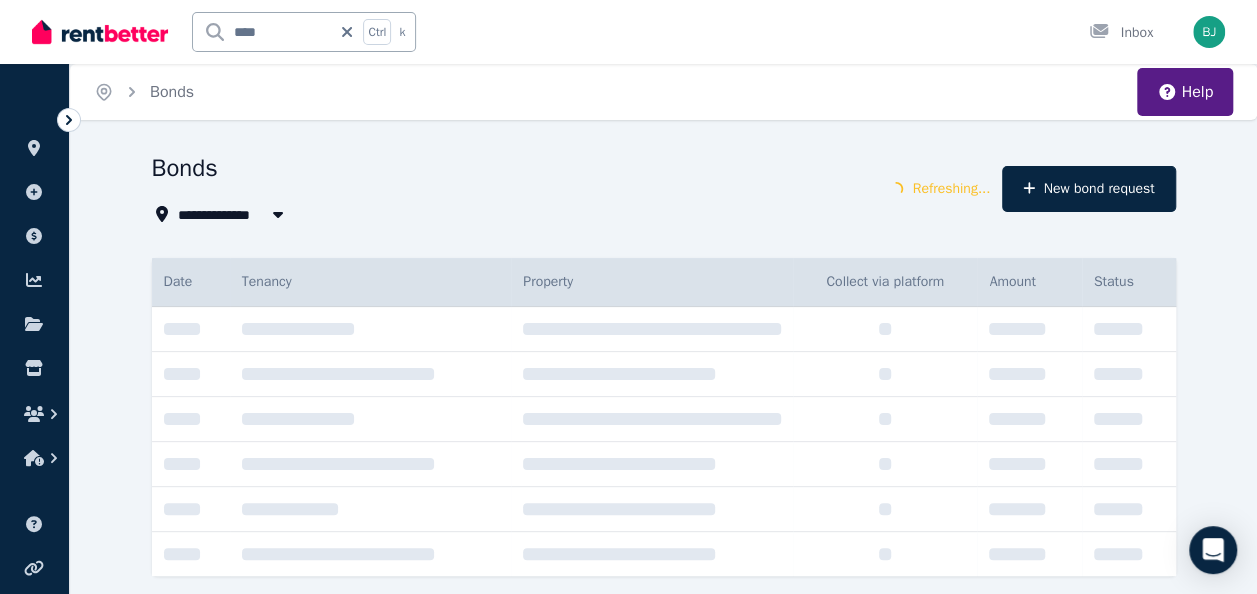 type on "**********" 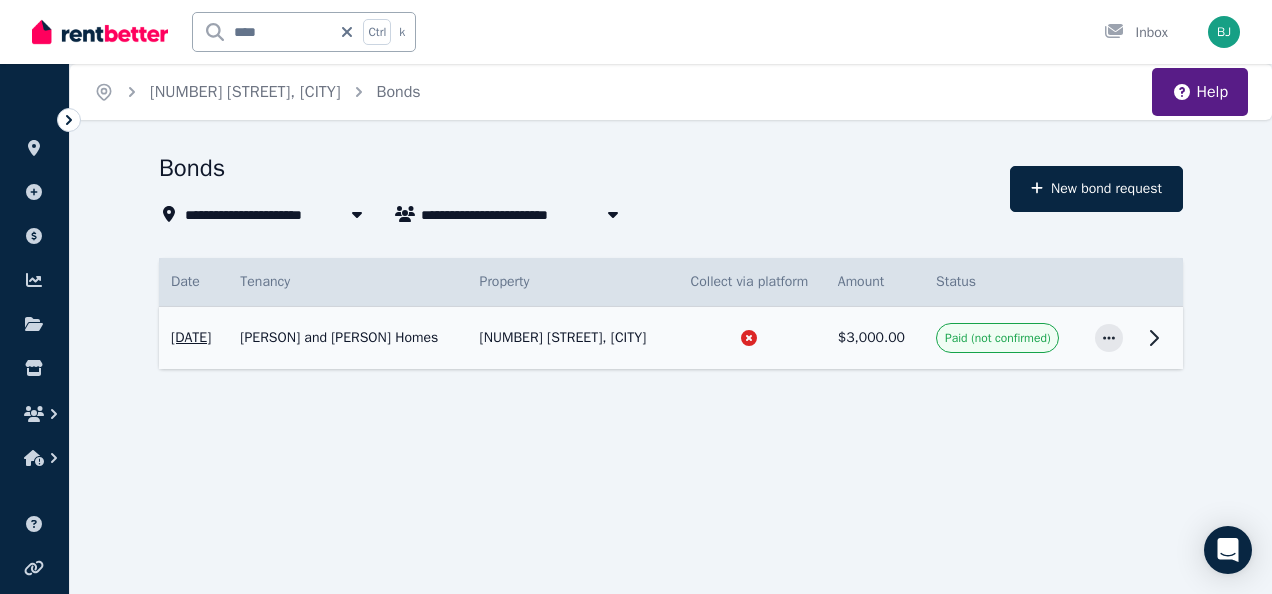 click 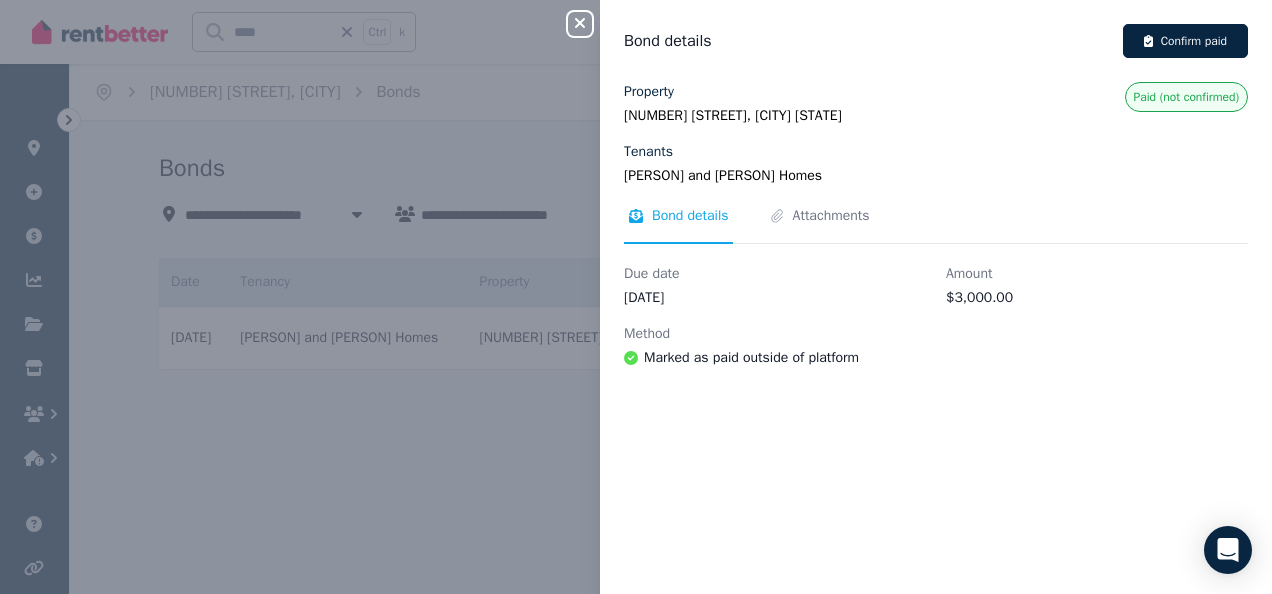 click on "Close panel Bond details Confirm paid Property [NUMBER] [STREET], [CITY] [STATE] Tenants [PERSON] and [PERSON] Homes Paid (not confirmed) Bond details Attachments Due date [DATE] Amount $3,000.00 Method Marked as paid outside of platform" at bounding box center (636, 297) 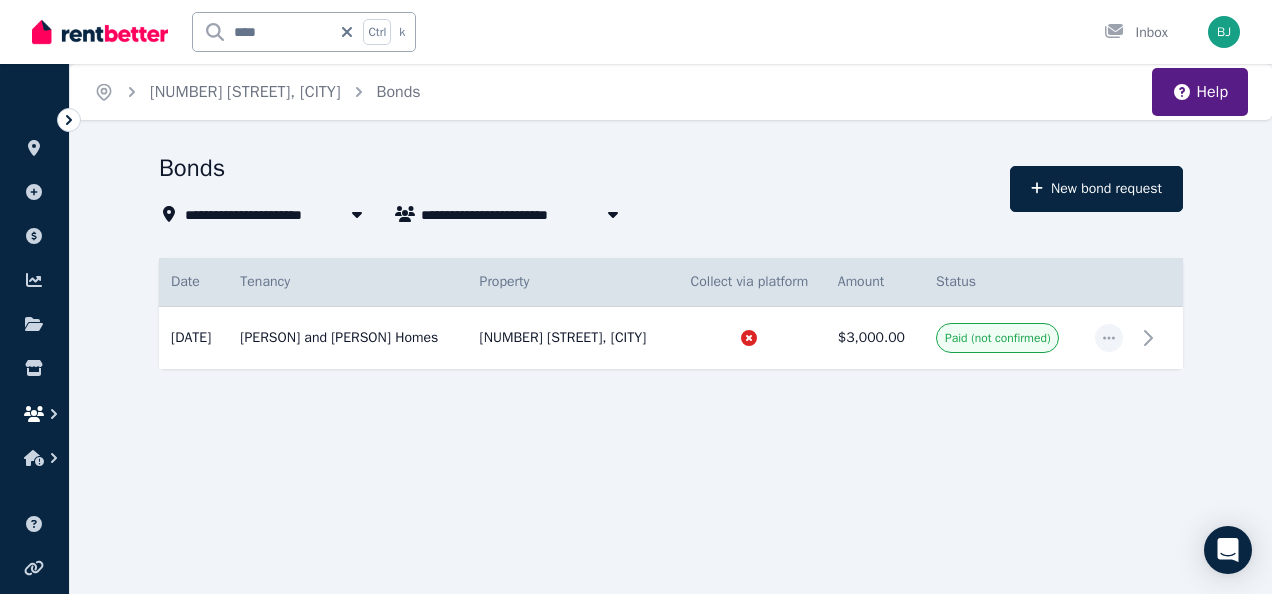 click 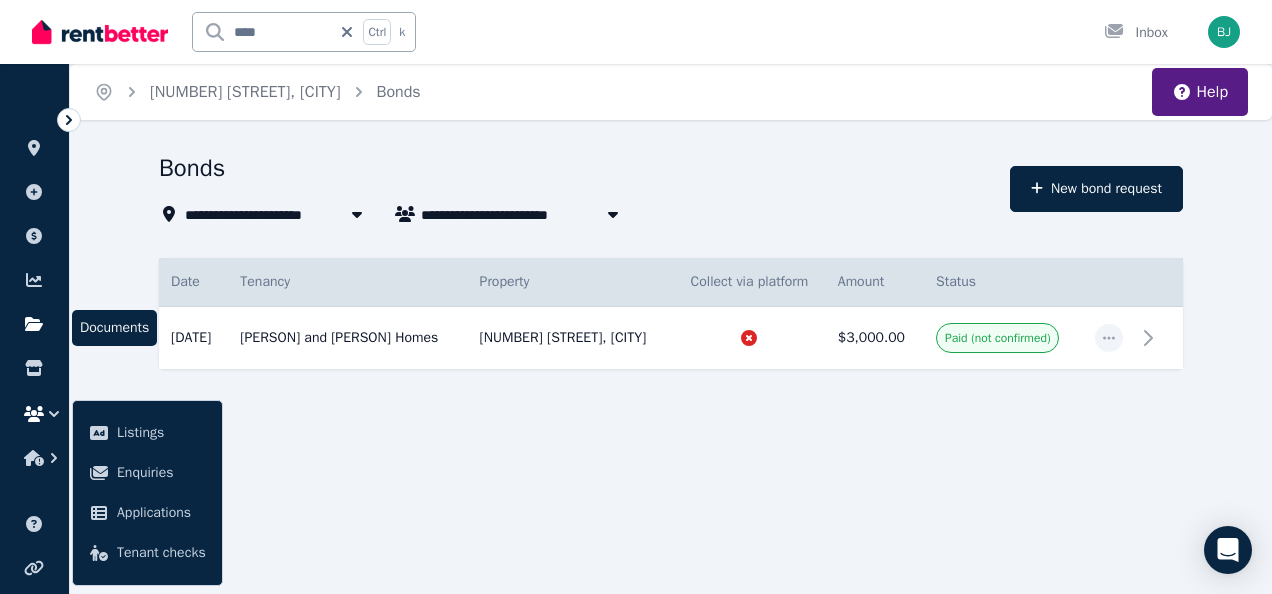 click 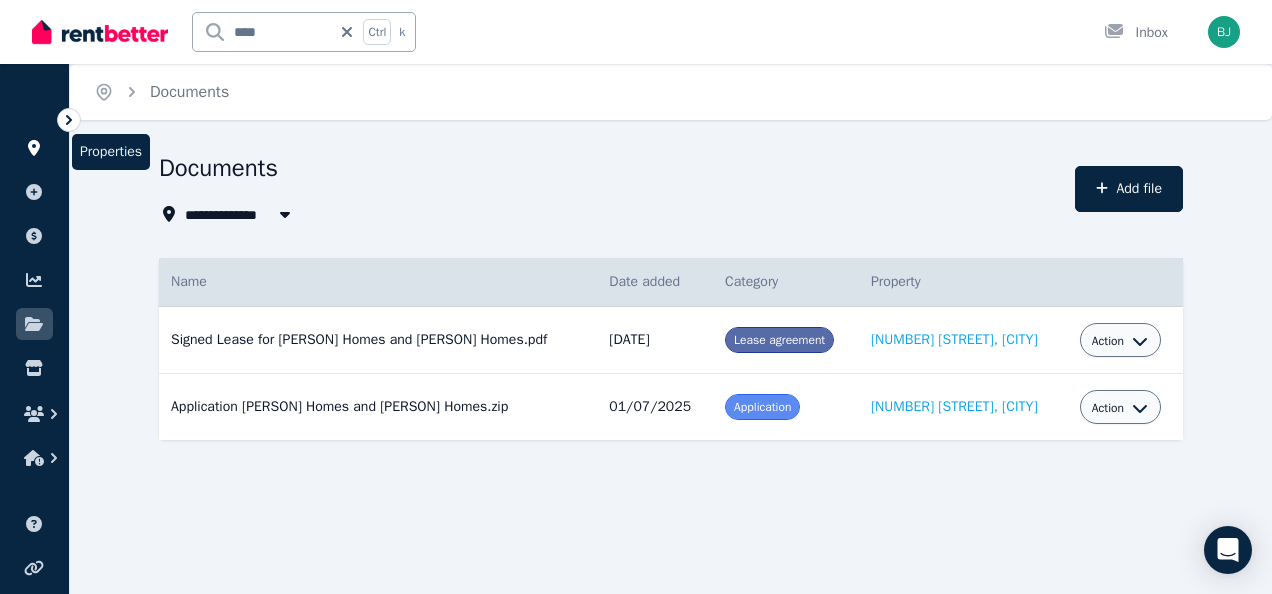 click 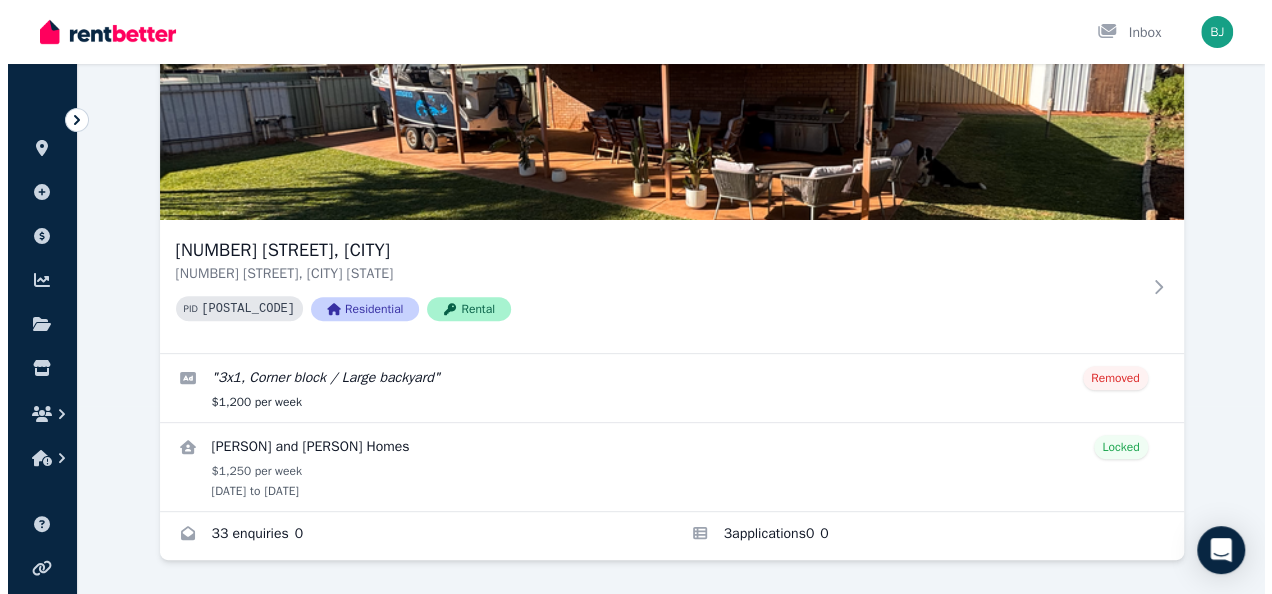 scroll, scrollTop: 0, scrollLeft: 0, axis: both 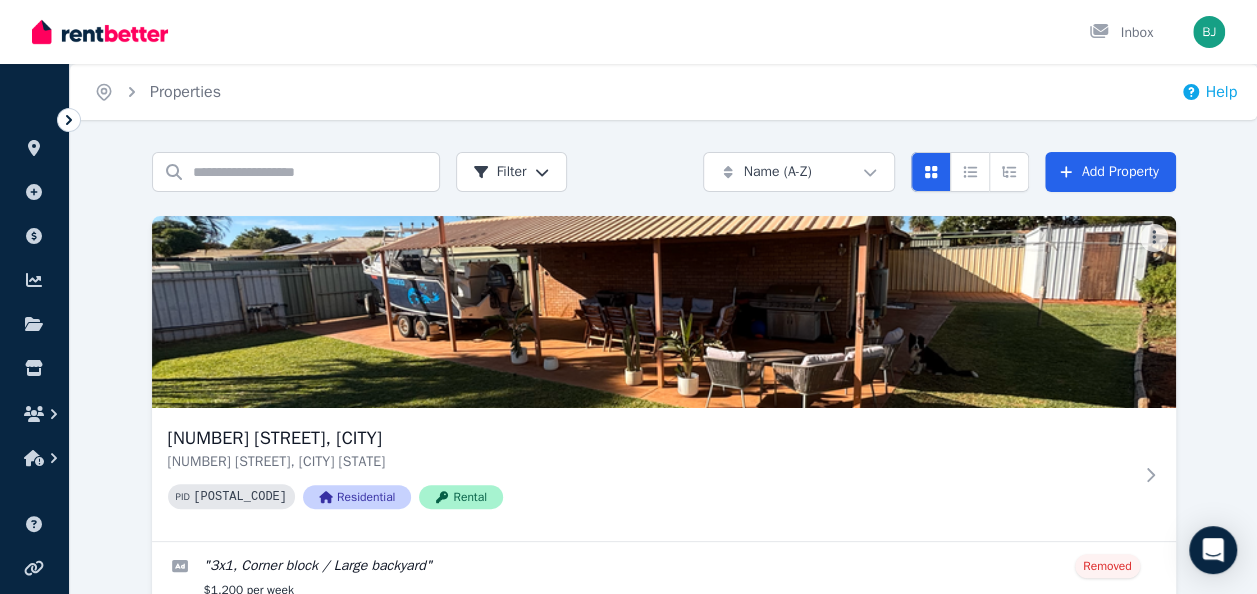 click on "Help" at bounding box center (1209, 92) 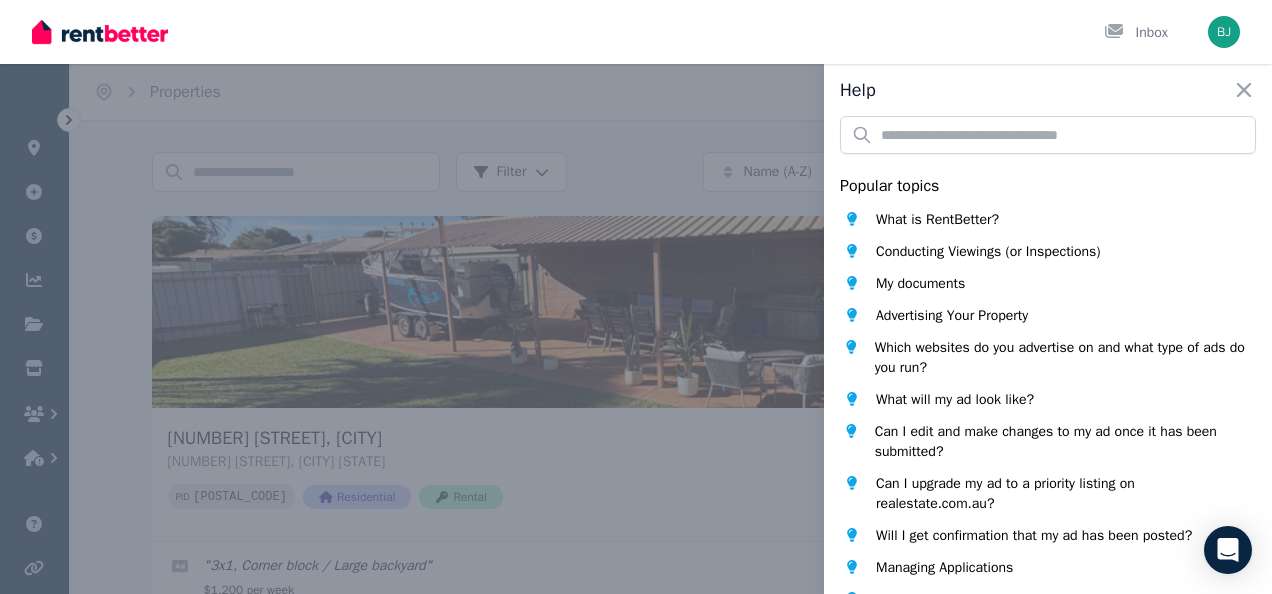 scroll, scrollTop: 0, scrollLeft: 0, axis: both 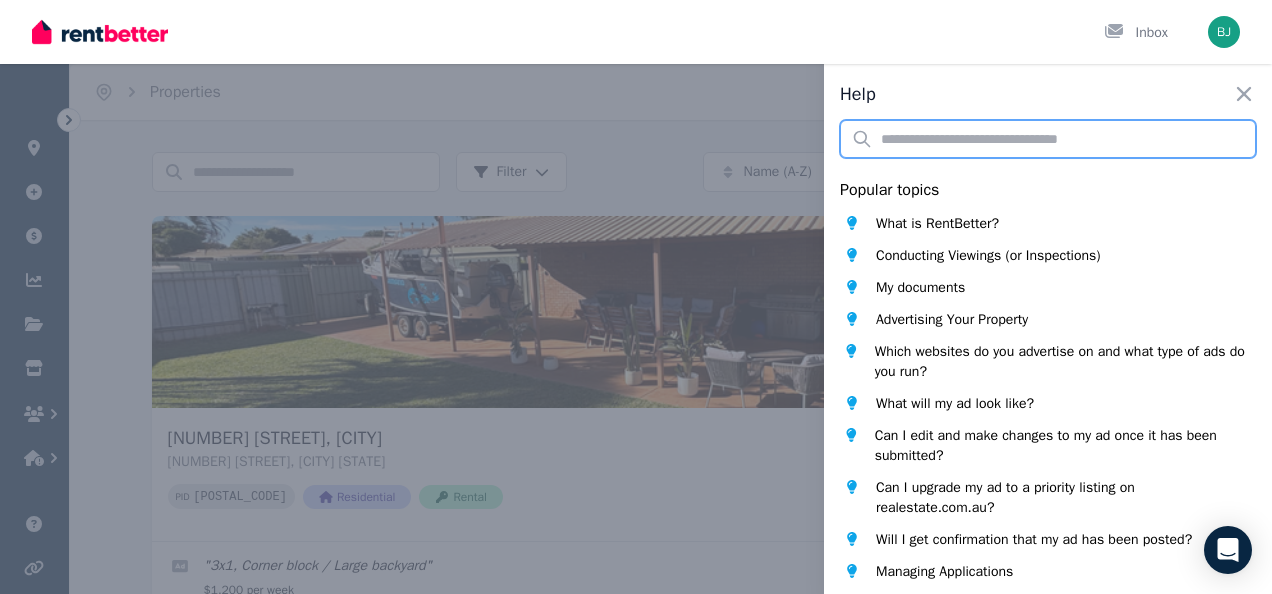 click at bounding box center (1048, 139) 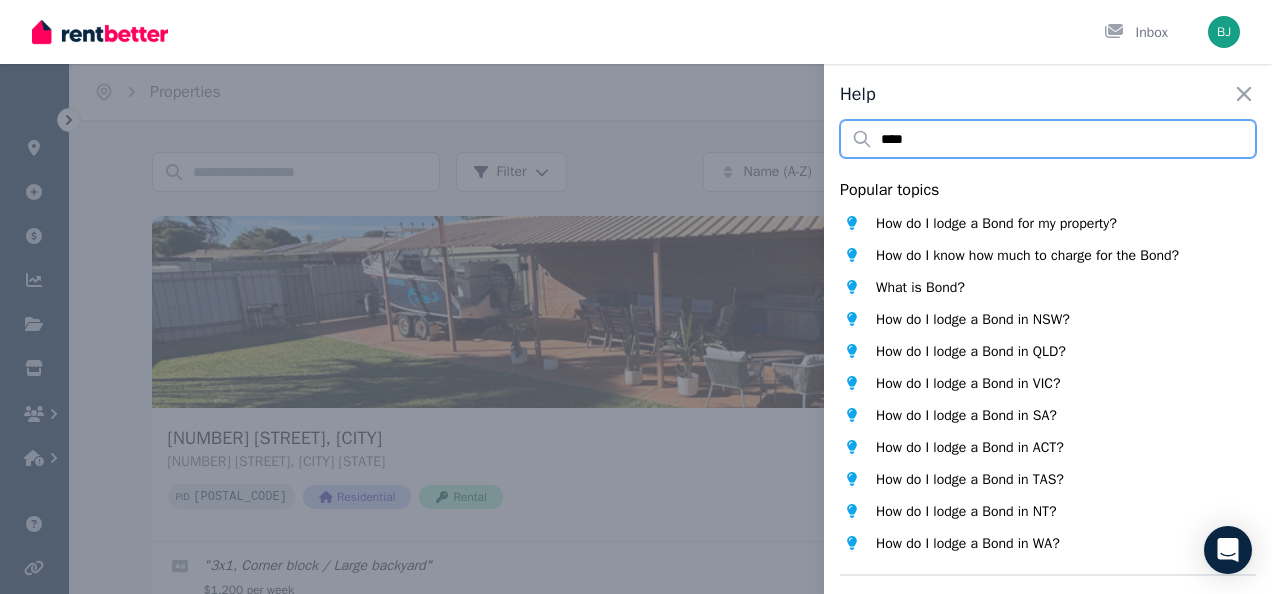 type on "****" 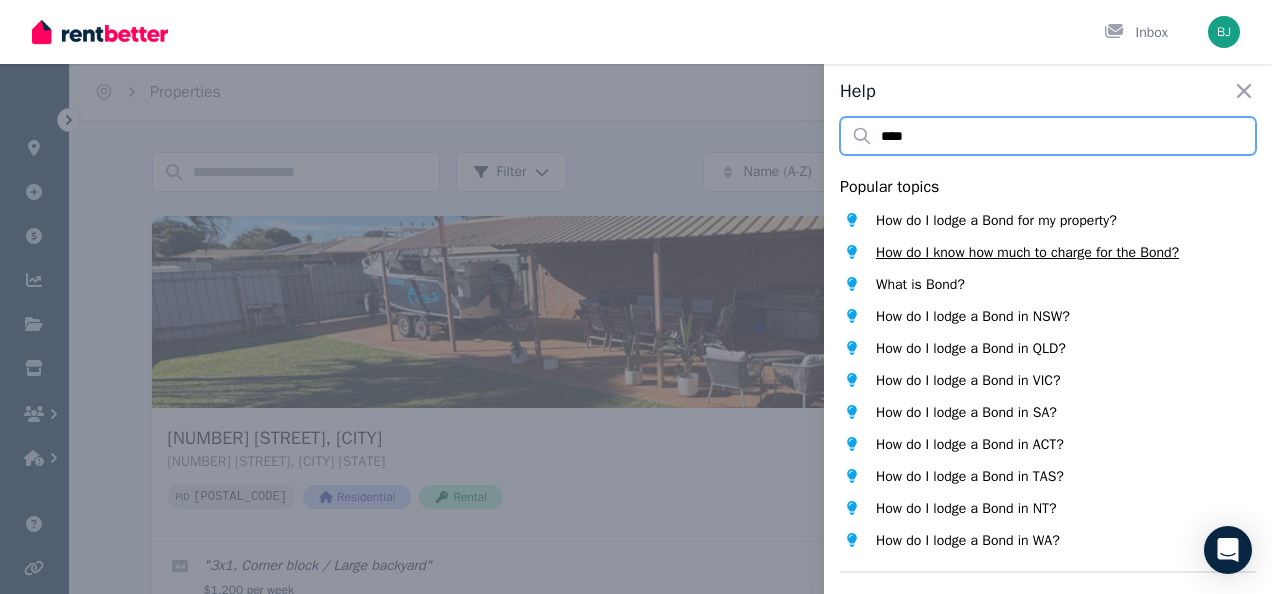 scroll, scrollTop: 0, scrollLeft: 0, axis: both 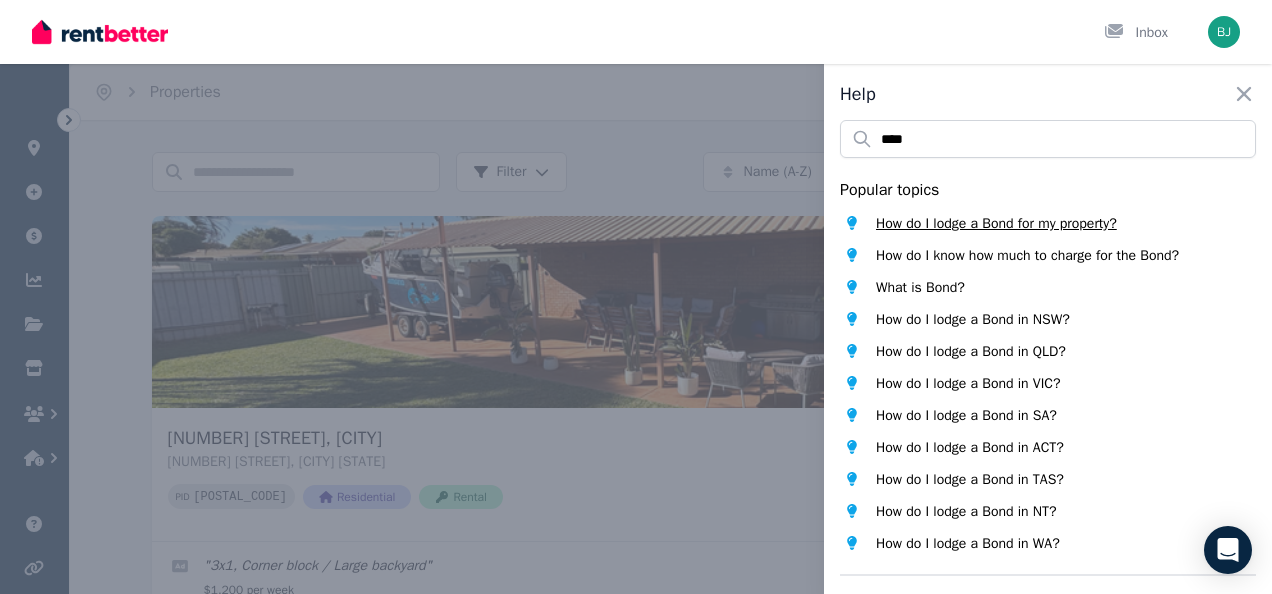 click on "How do I lodge a Bond for my property?" at bounding box center [996, 224] 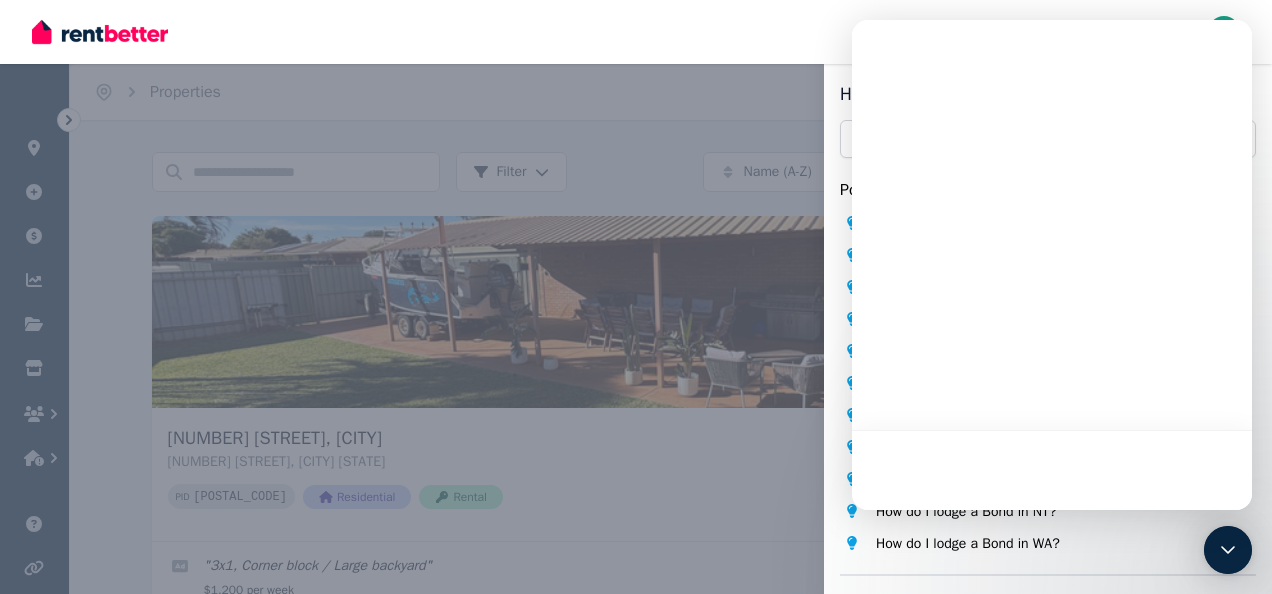 scroll, scrollTop: 0, scrollLeft: 0, axis: both 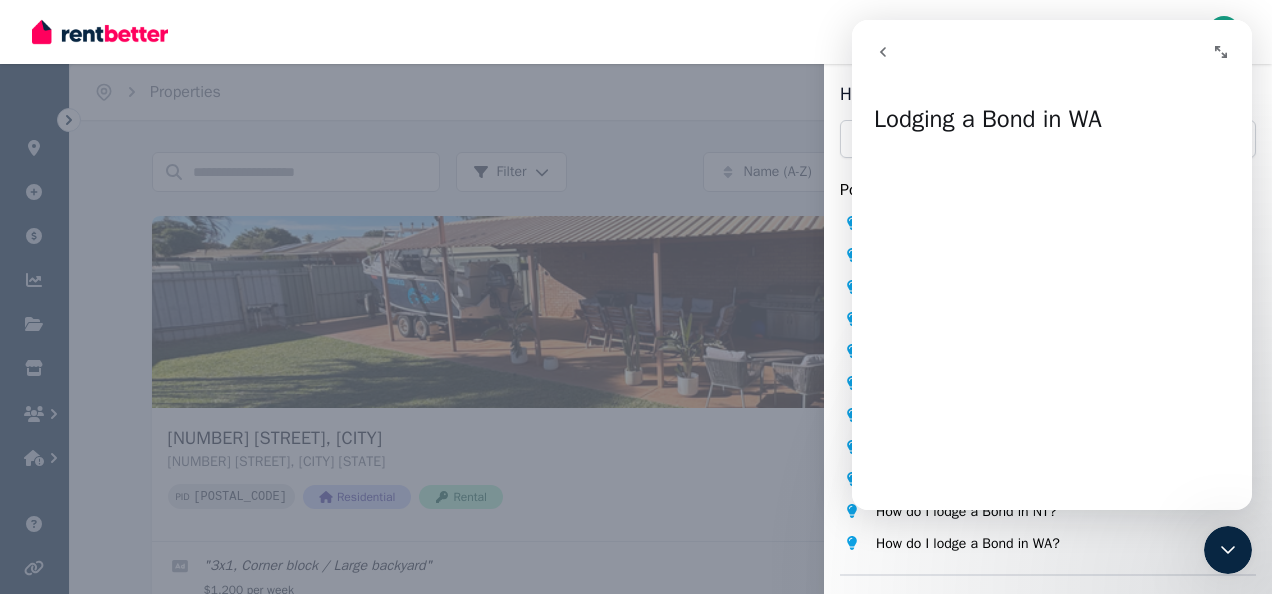 click on "Help Close panel **** Popular topics How do I lodge a Bond for my property? How do I know how much to charge for the Bond? What is Bond? How do I lodge a Bond in NSW? How do I lodge a Bond in QLD? How do I lodge a Bond in VIC? How do I lodge a Bond in SA? How do I lodge a Bond in ACT? How do I lodge a Bond in TAS? How do I lodge a Bond in NT? How do I lodge a Bond in WA? Chat with us live What's new in RentBetter? Give feedback Help centre Chat support" at bounding box center [636, 297] 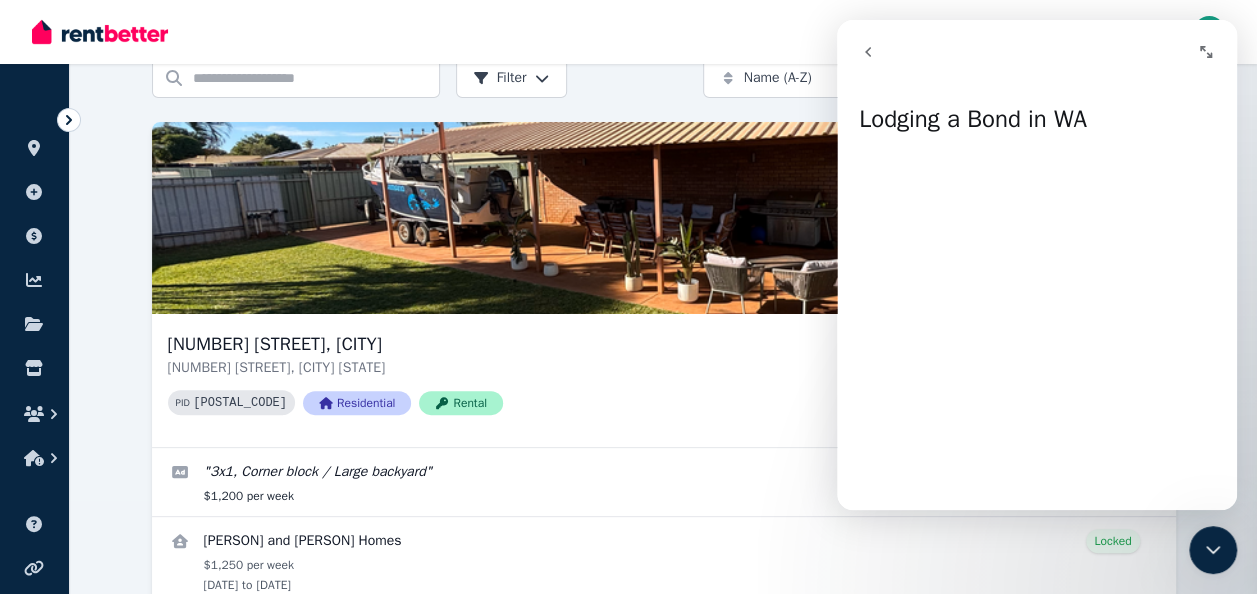 scroll, scrollTop: 188, scrollLeft: 0, axis: vertical 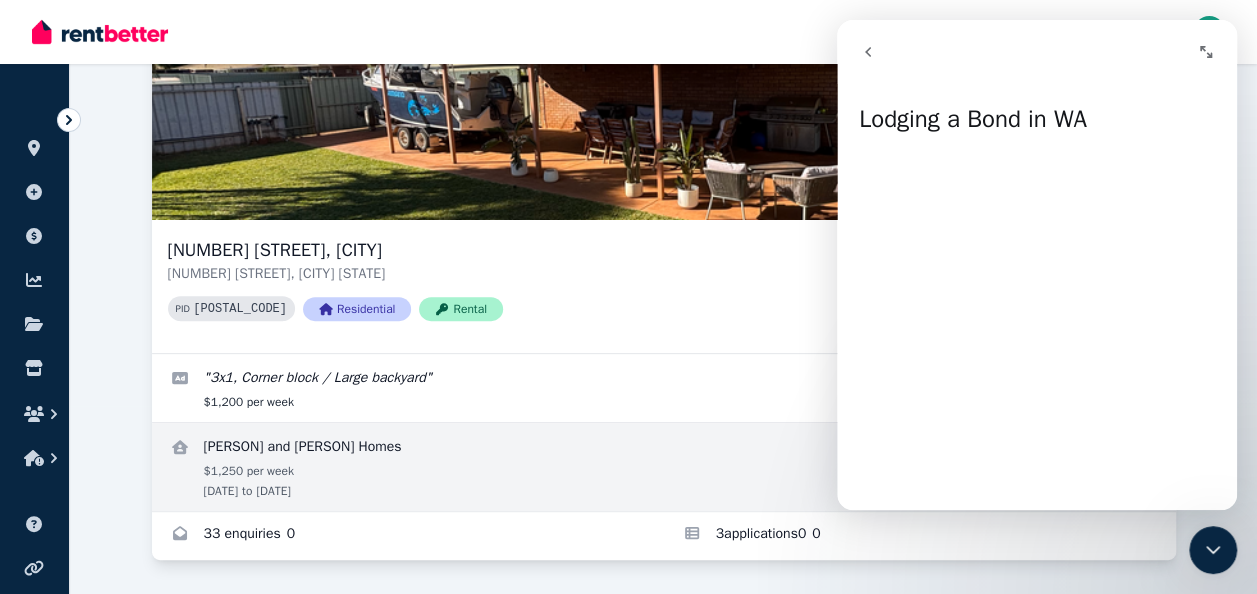click at bounding box center [664, 467] 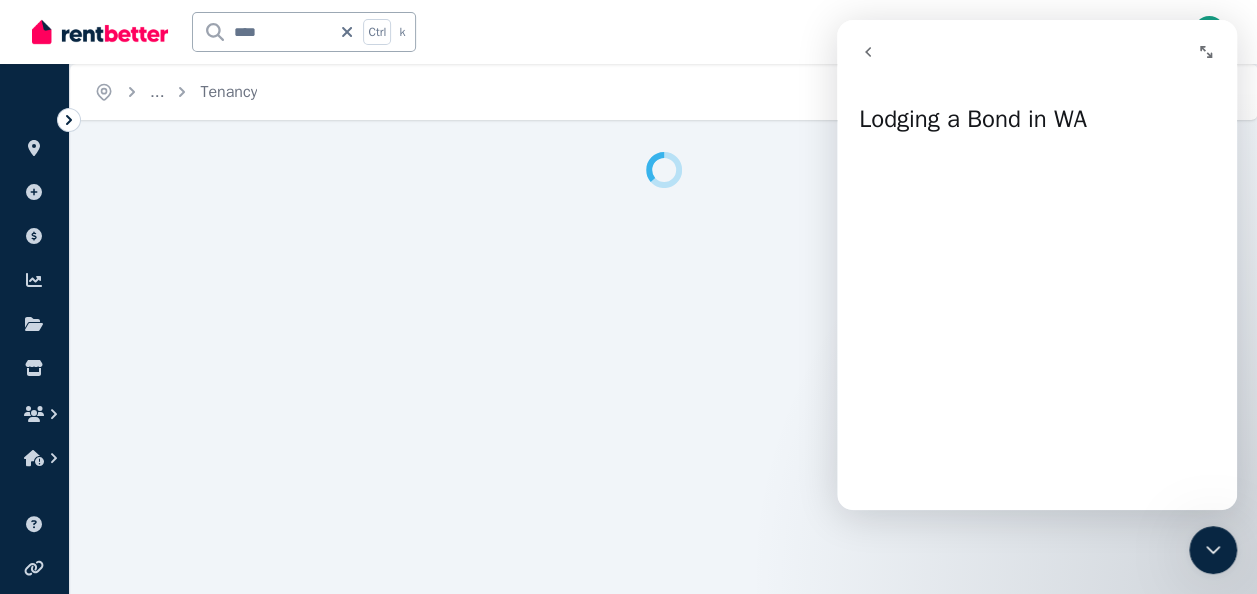 scroll, scrollTop: 0, scrollLeft: 0, axis: both 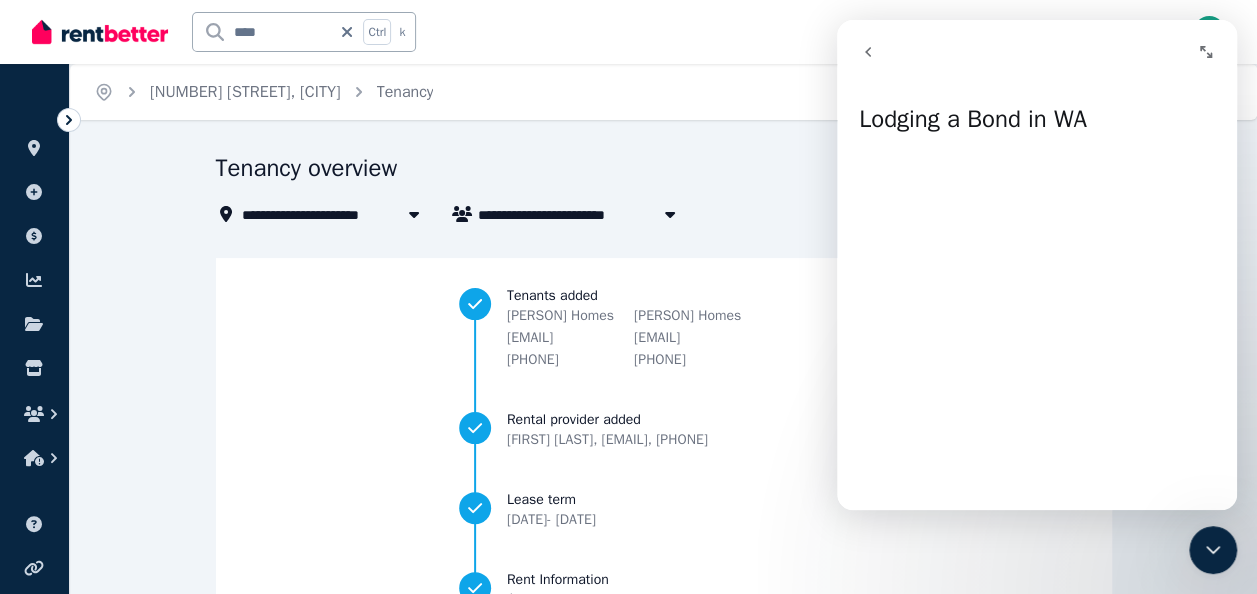 drag, startPoint x: 460, startPoint y: 342, endPoint x: 752, endPoint y: 270, distance: 300.74573 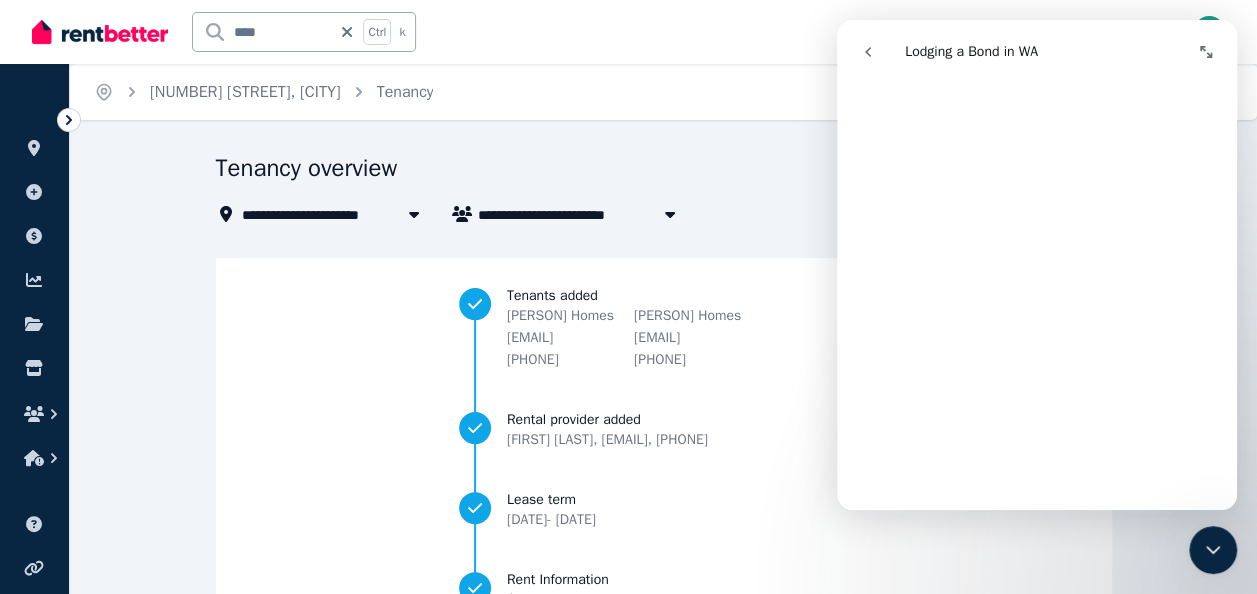 scroll, scrollTop: 400, scrollLeft: 0, axis: vertical 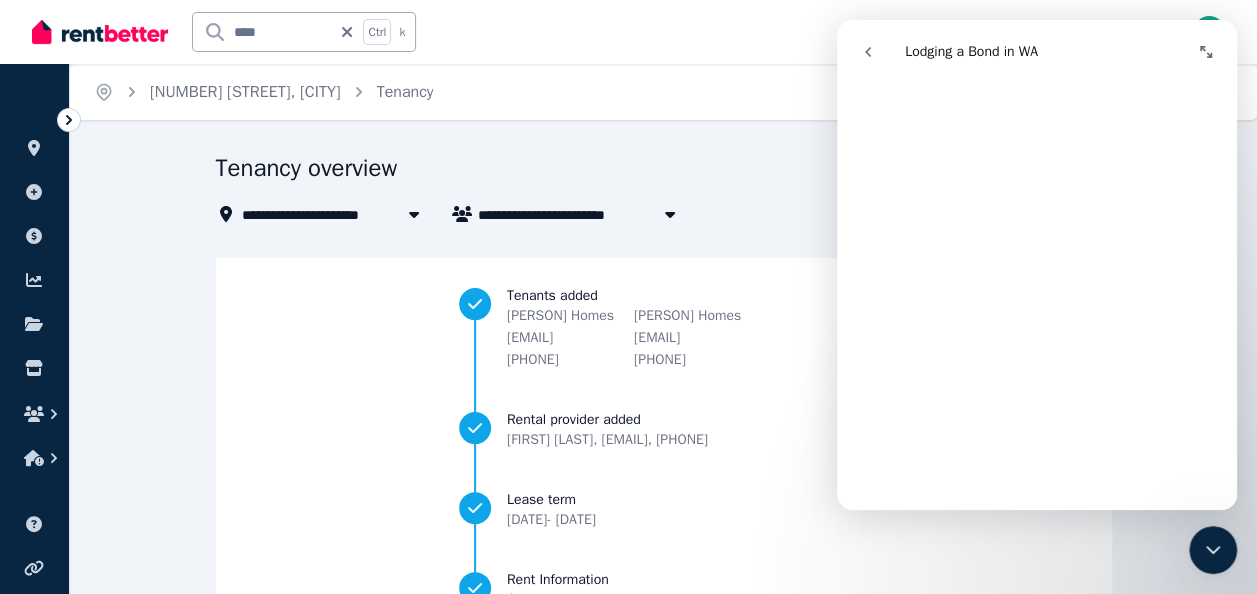 click on "**********" at bounding box center [664, 528] 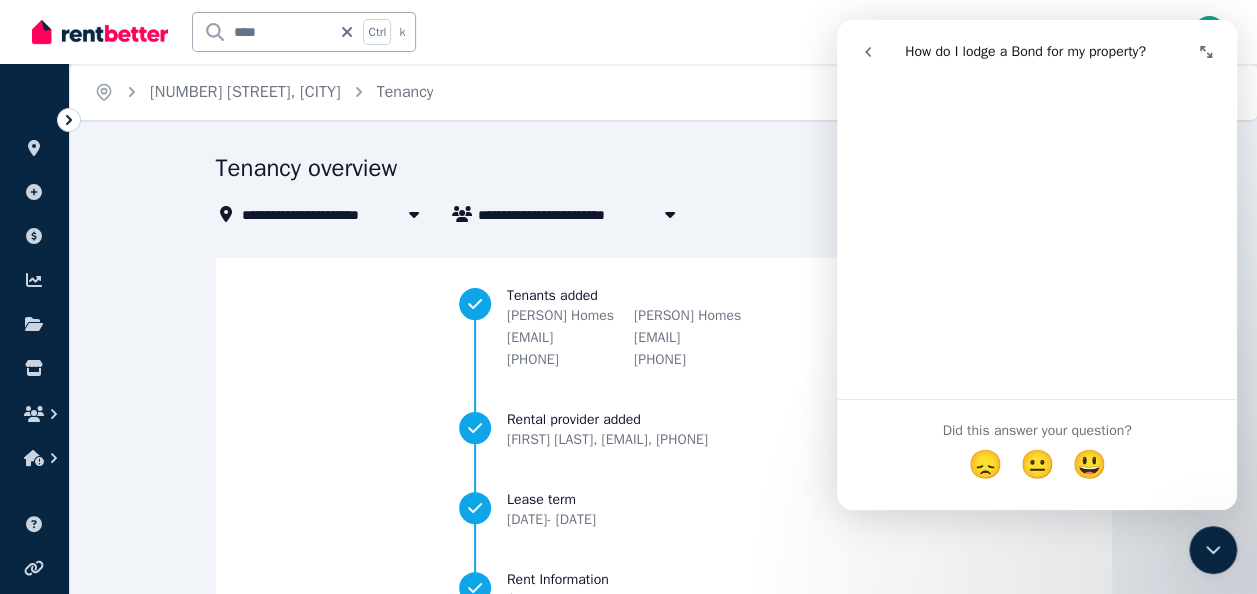 scroll, scrollTop: 1900, scrollLeft: 0, axis: vertical 